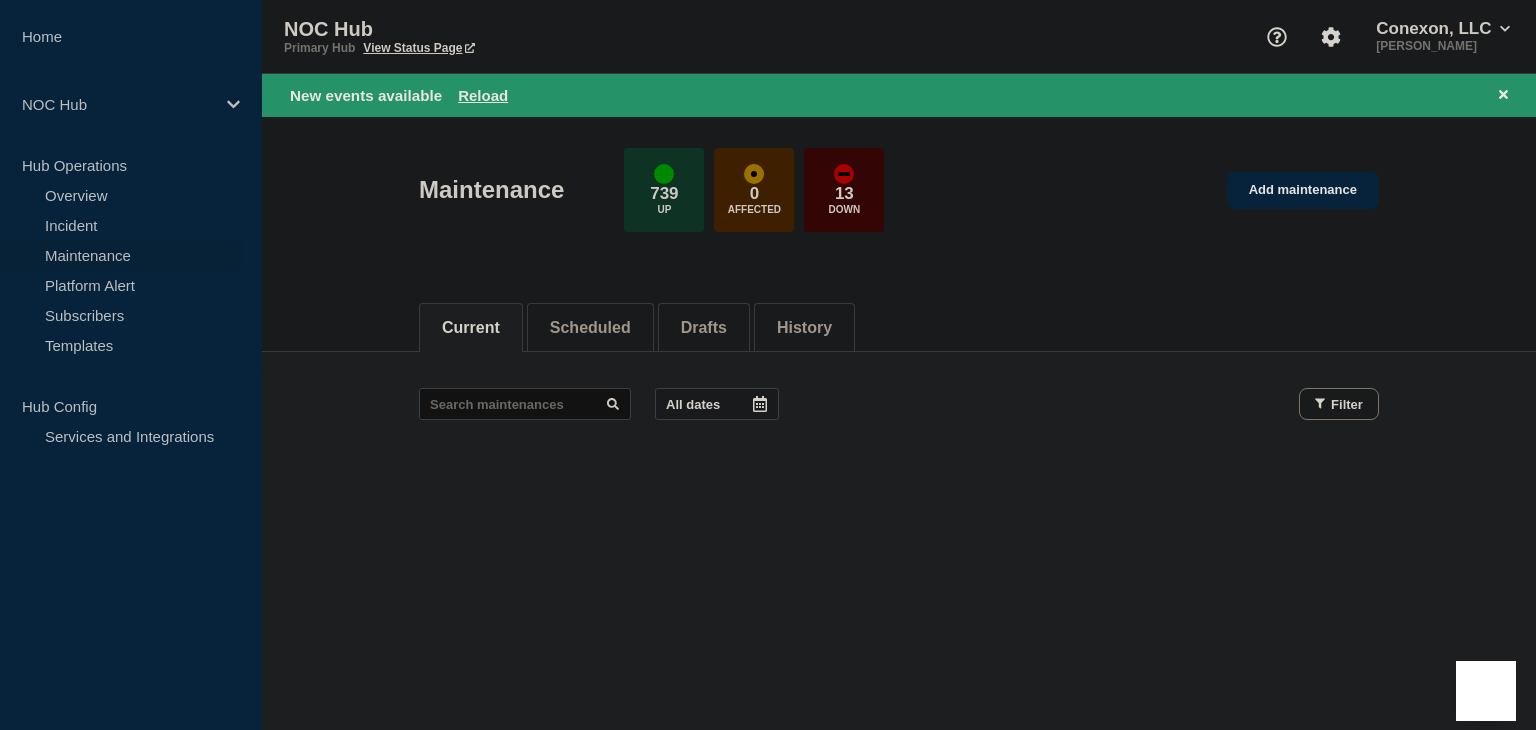 scroll, scrollTop: 0, scrollLeft: 0, axis: both 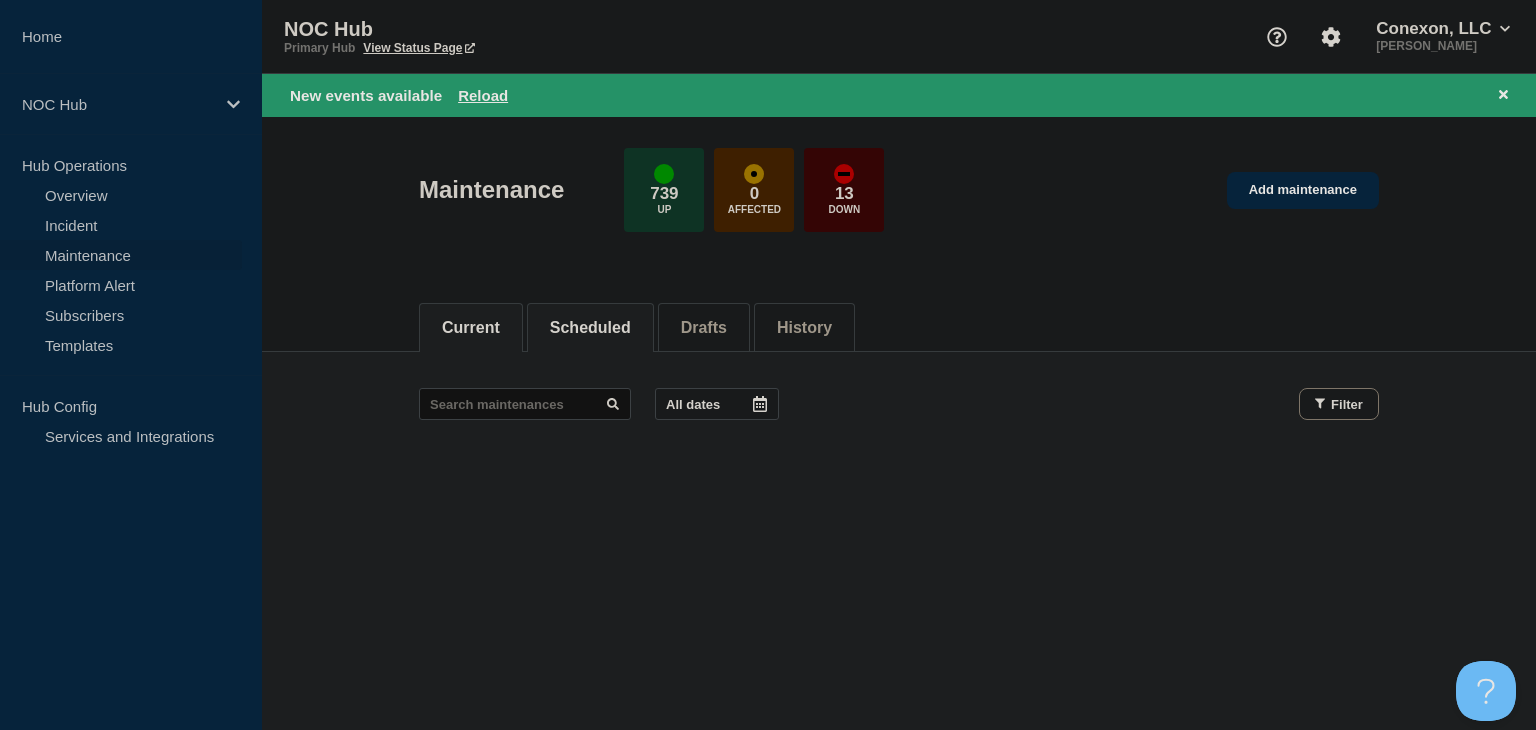 click on "Scheduled" at bounding box center [590, 328] 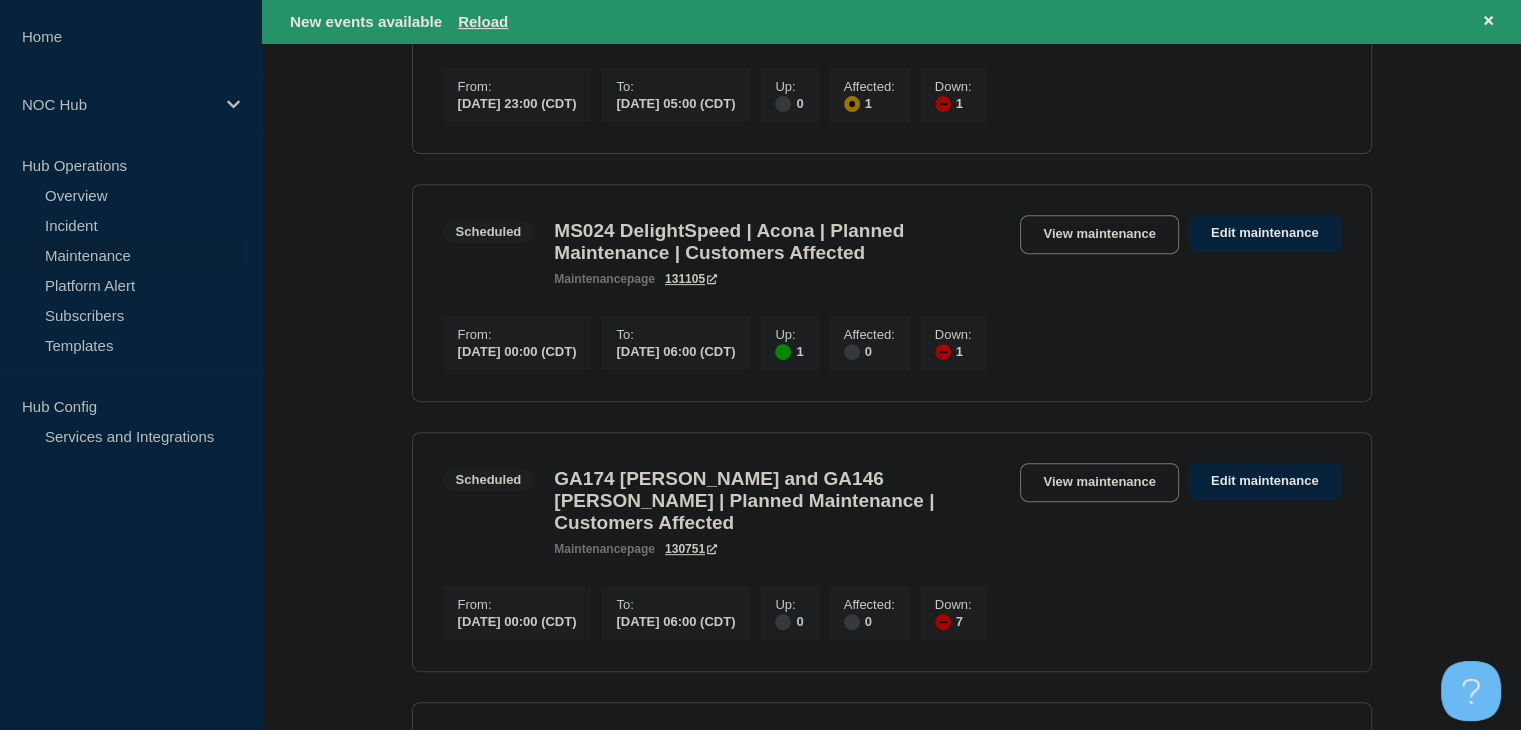 scroll, scrollTop: 800, scrollLeft: 0, axis: vertical 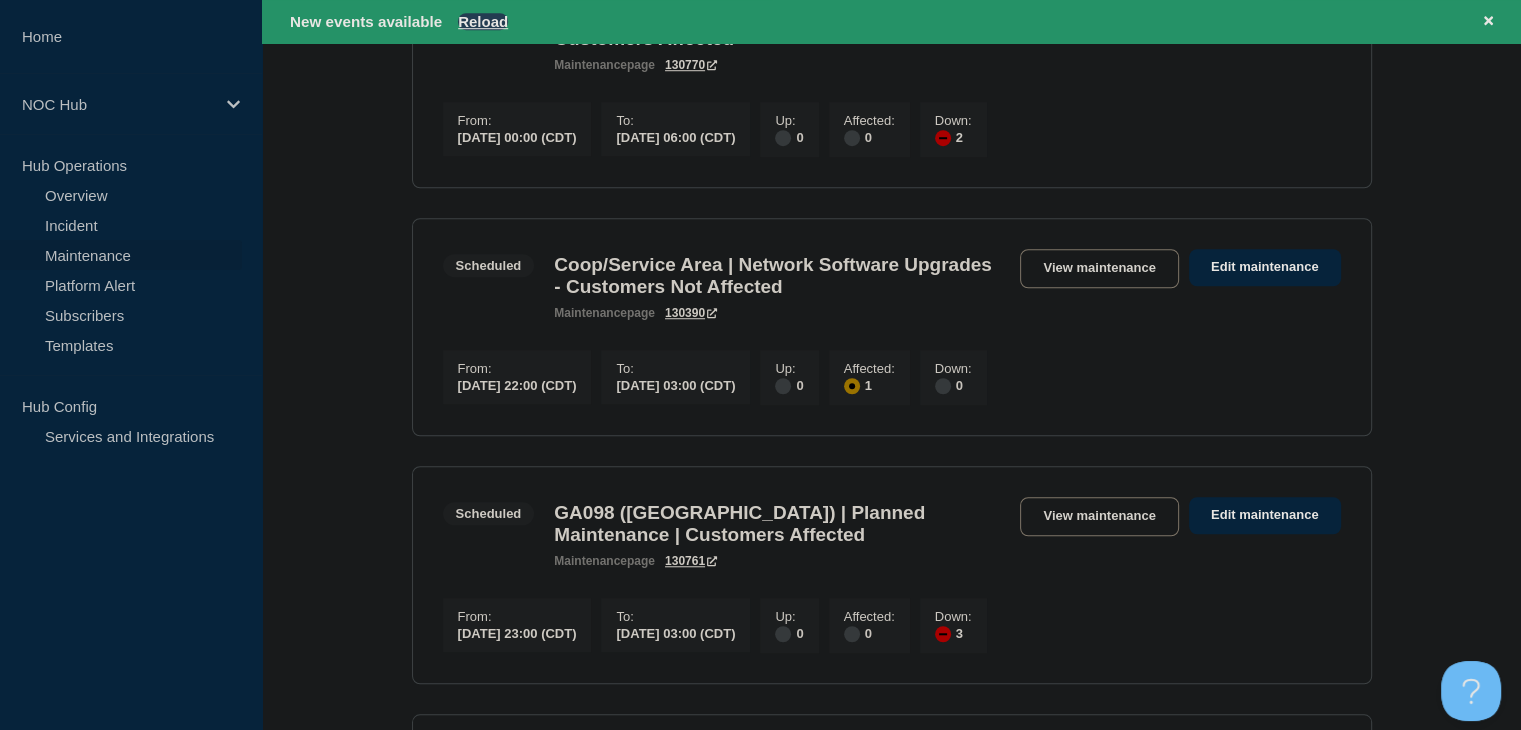 click on "Reload" at bounding box center [483, 21] 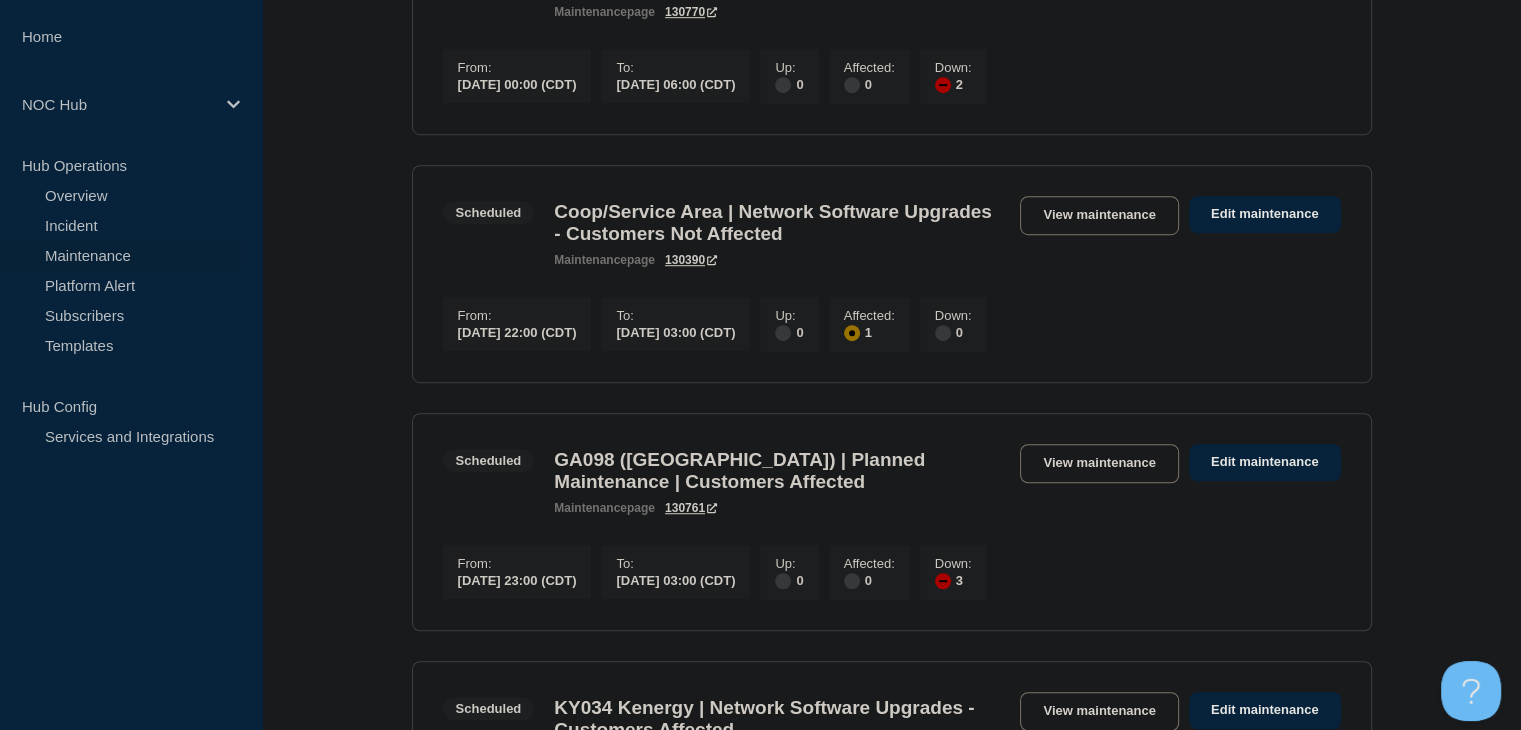 scroll, scrollTop: 1199, scrollLeft: 0, axis: vertical 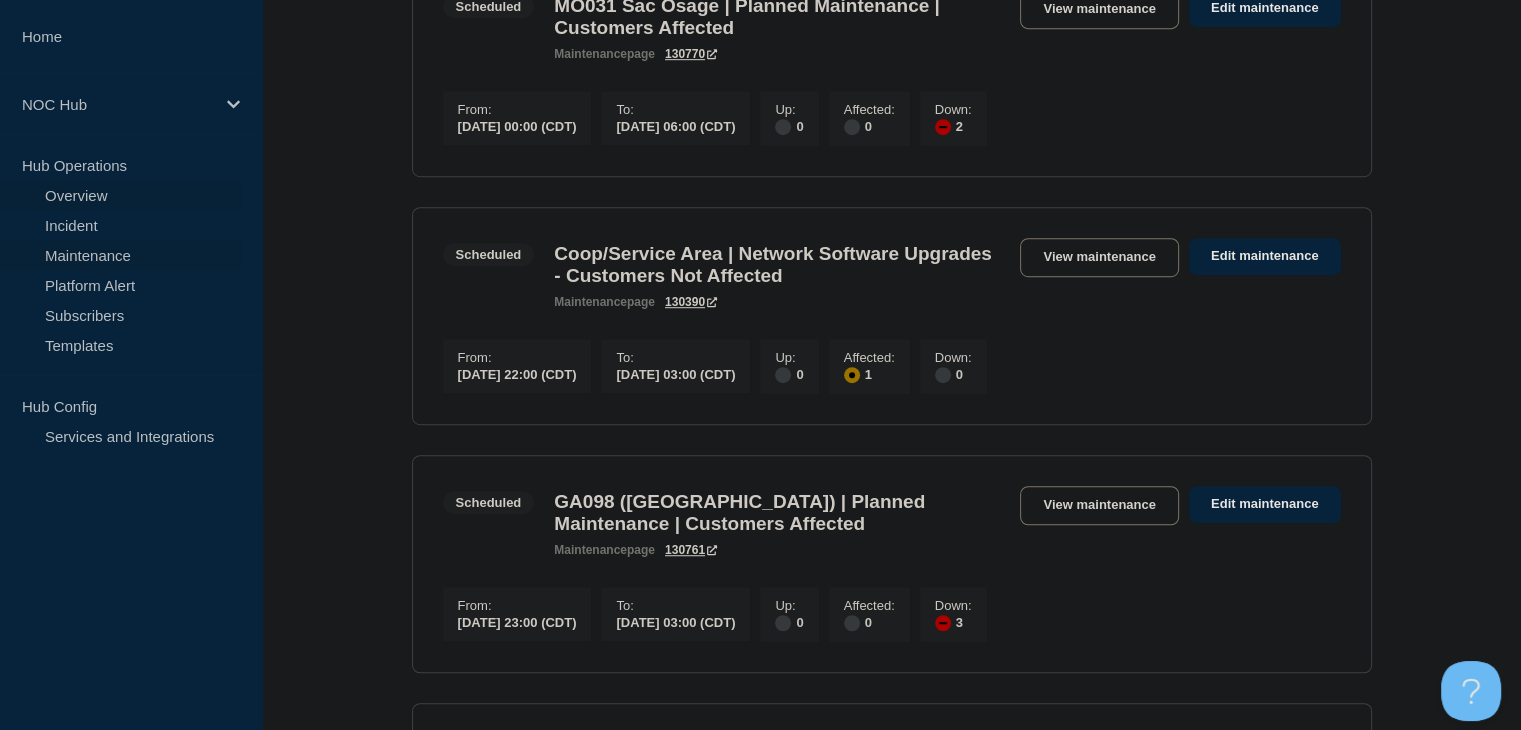 click on "Overview" at bounding box center (121, 195) 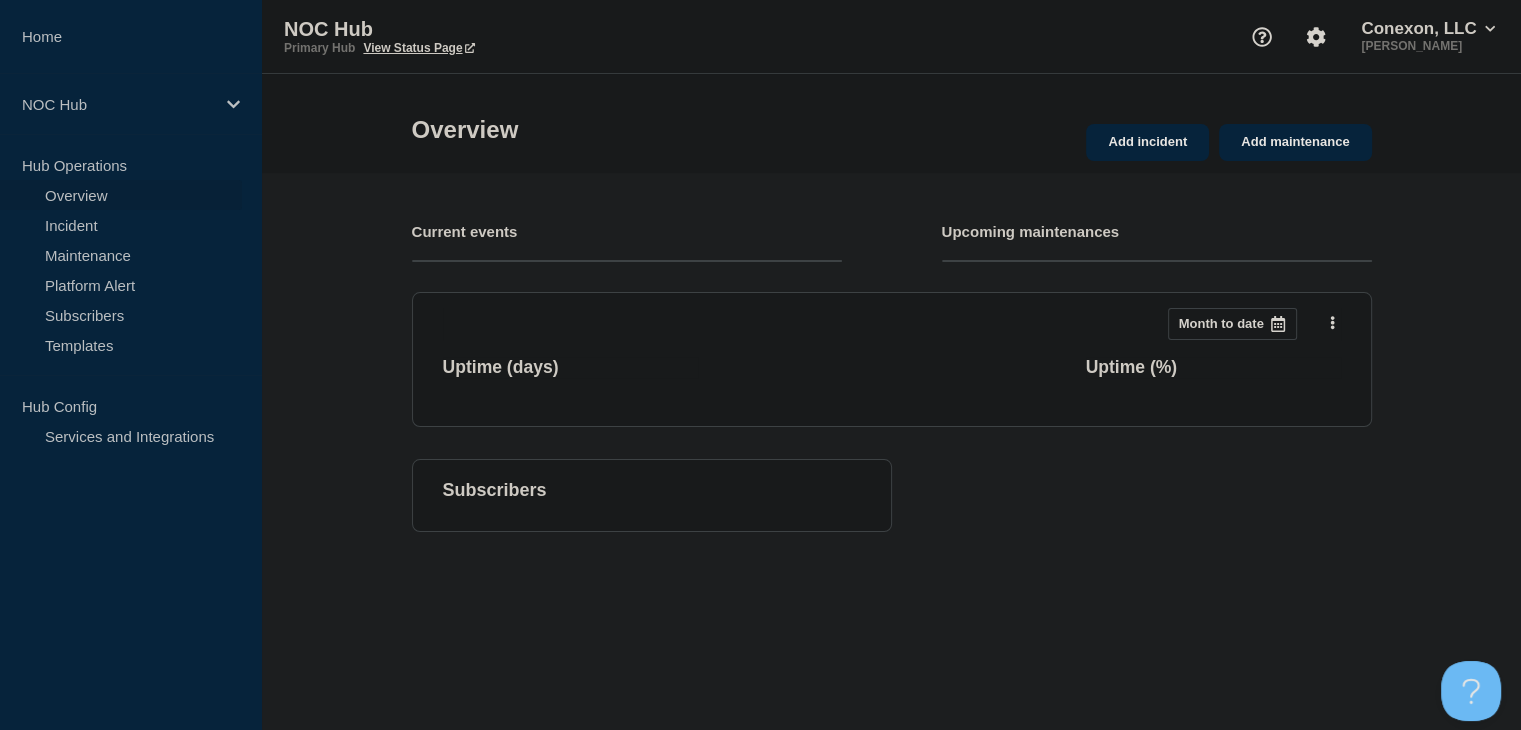 scroll, scrollTop: 0, scrollLeft: 0, axis: both 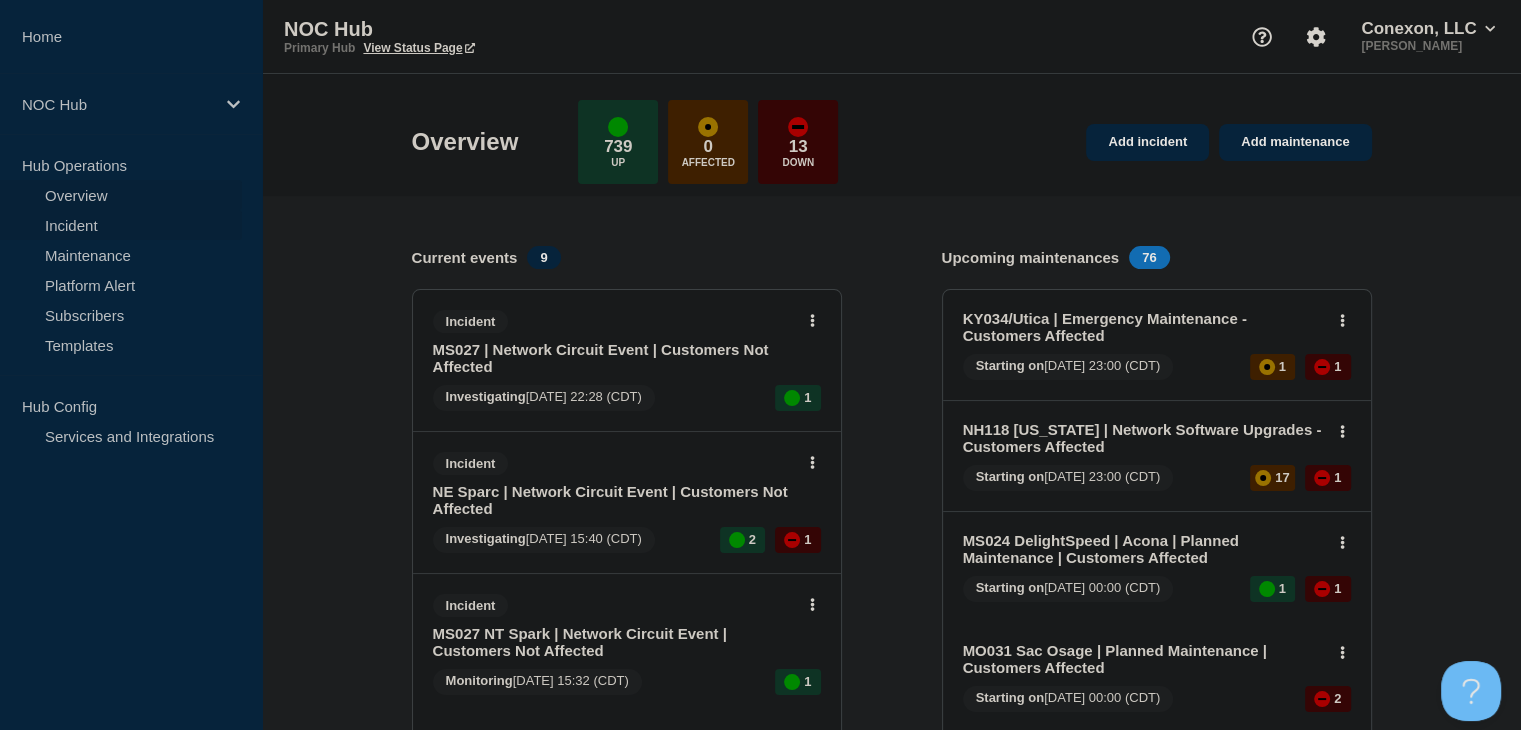 click on "Incident" at bounding box center (121, 225) 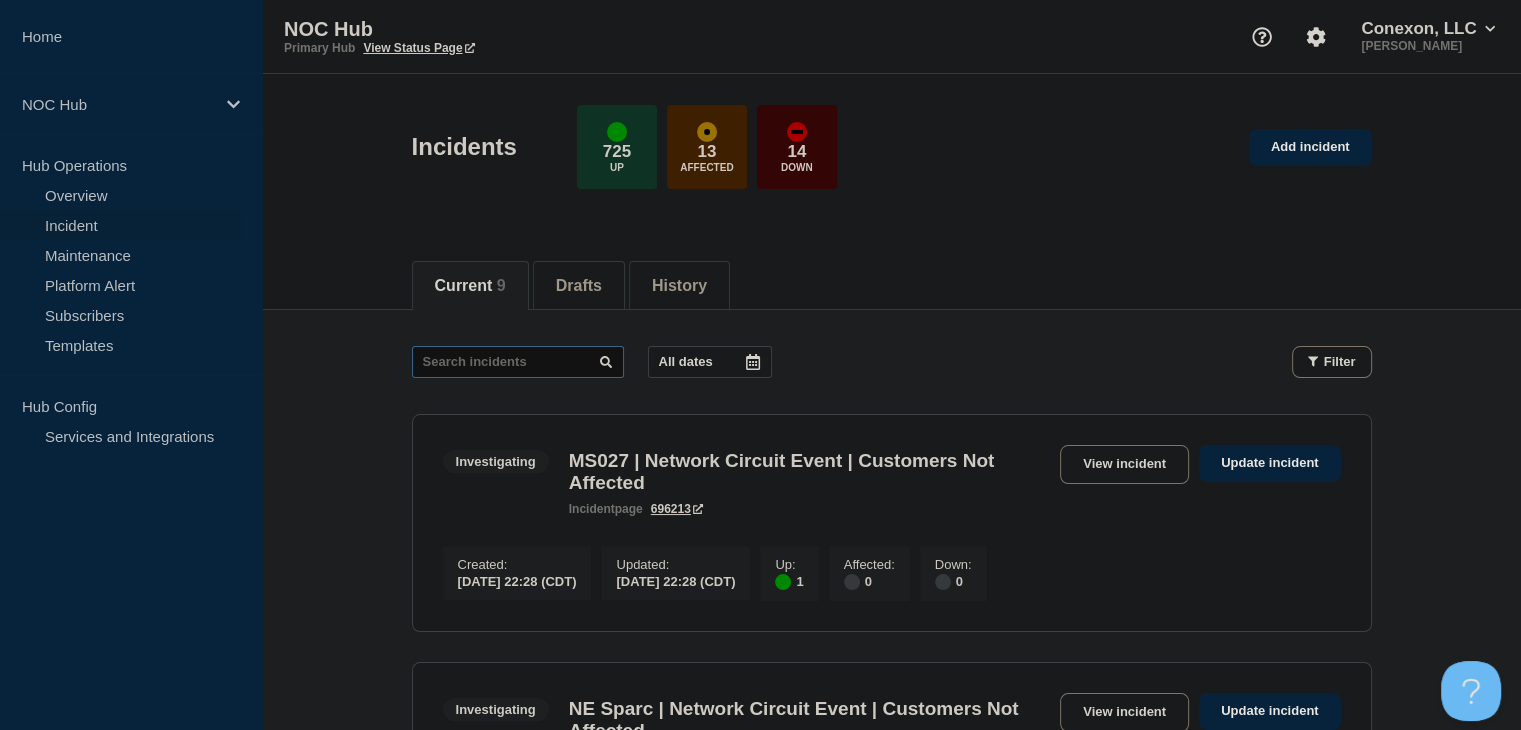 click at bounding box center (518, 362) 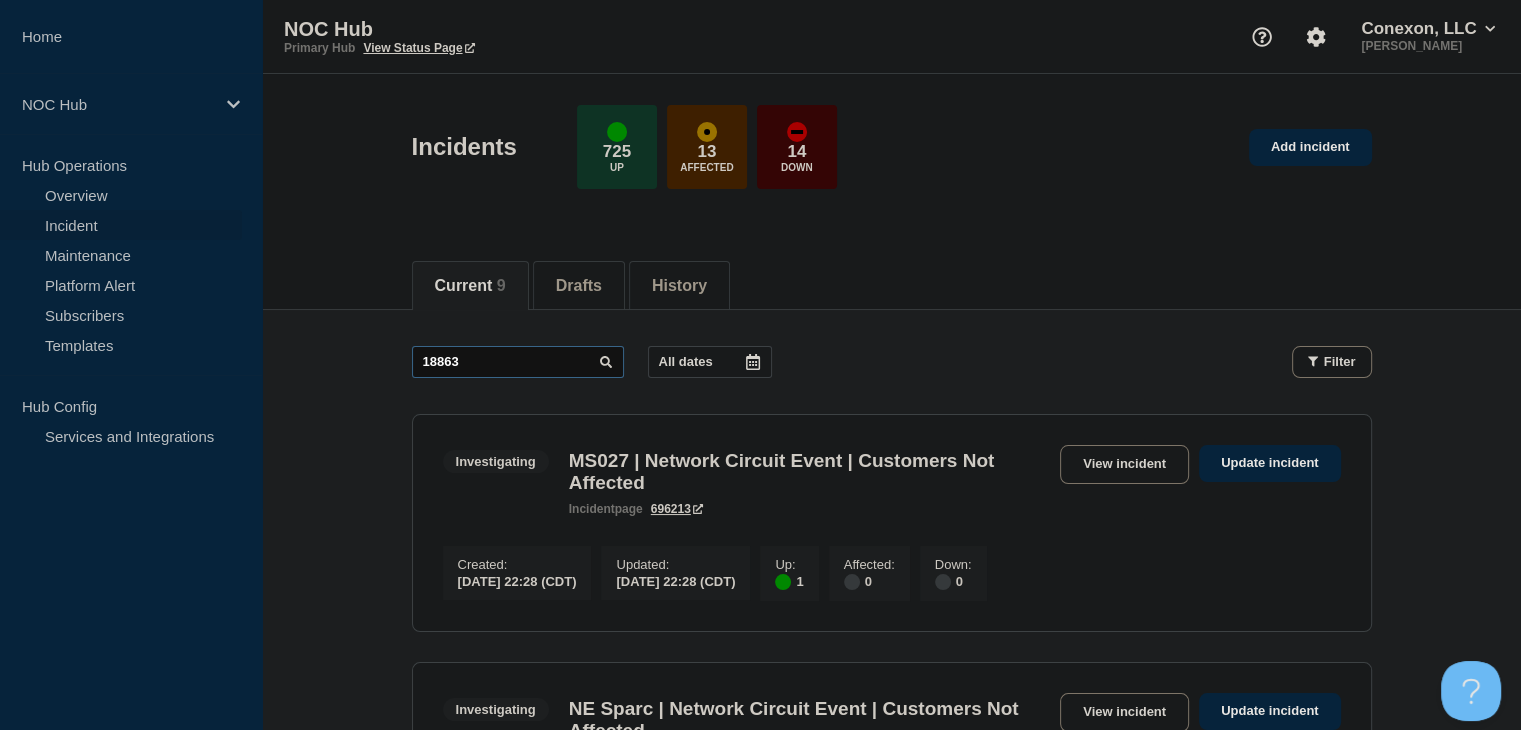 type on "18863" 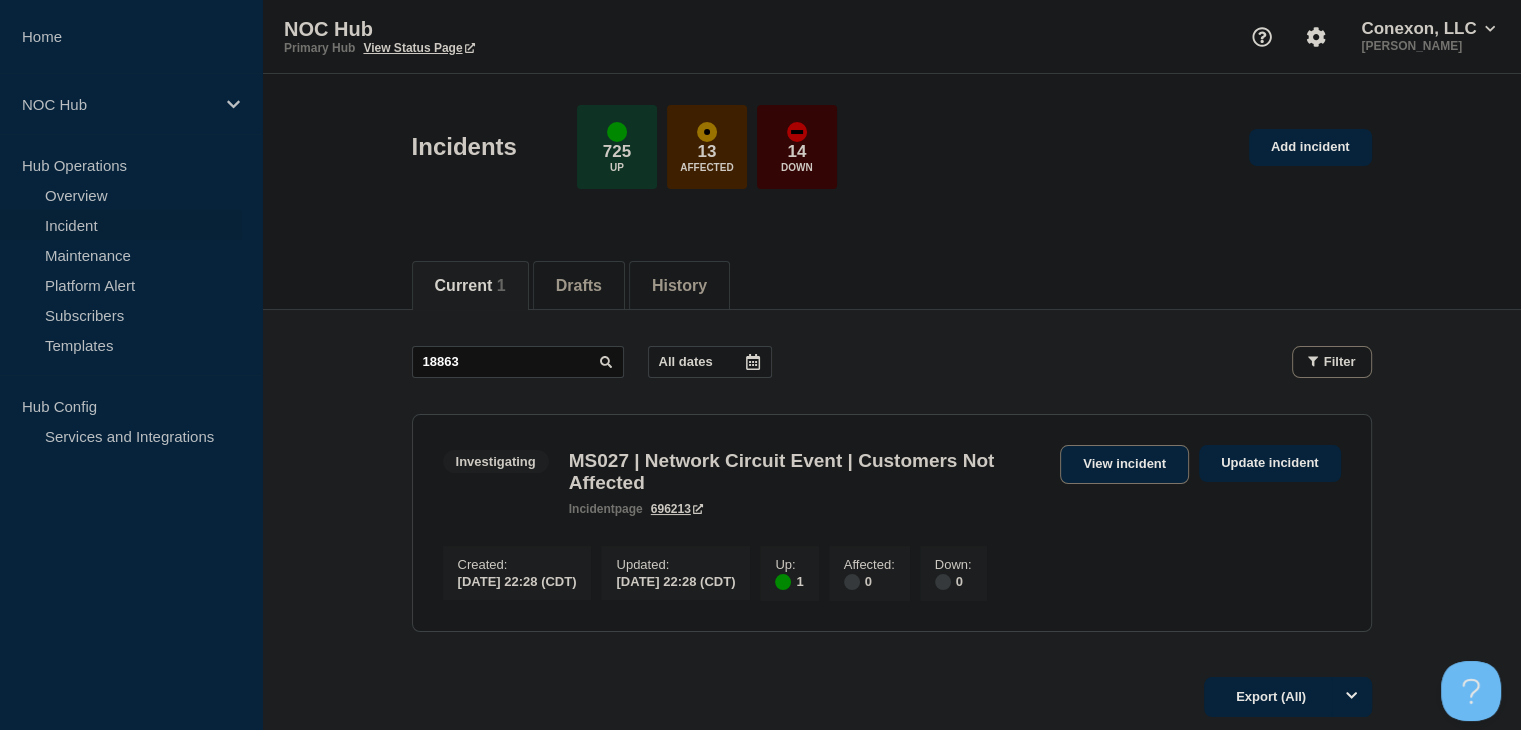 click on "View incident" at bounding box center [1124, 464] 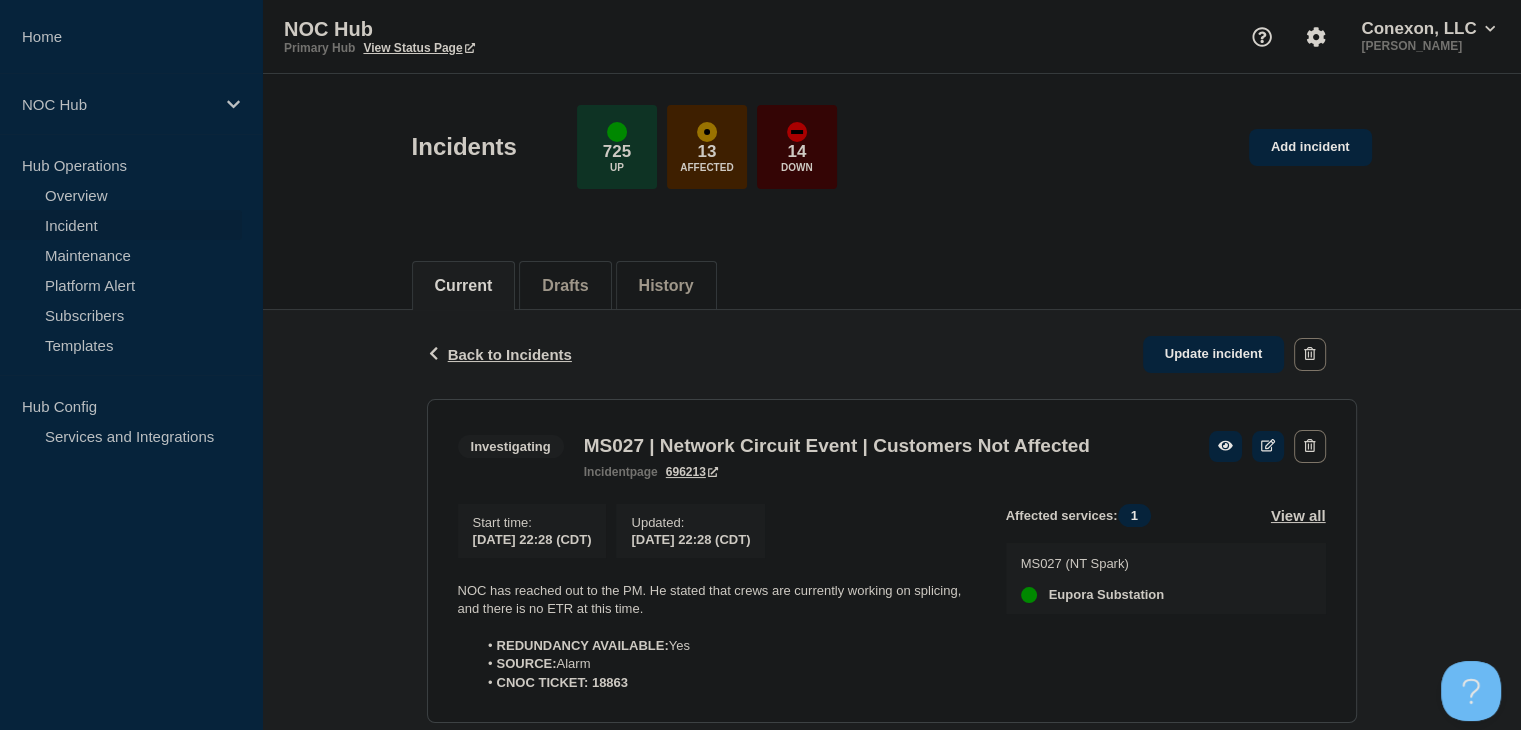 click on "Back Back to Incidents Update incident Investigating MS027 | Network Circuit Event | Customers Not Affected Start time  2025-07-14 22:28 (CDT) Updated  2025-07-14 22:28 (CDT) NOC has reached out to the PM. He stated that crews are currently working on splicing, and there is no ETR at this time. REDUNDANCY AVAILABLE:  Yes SOURCE:  Alarm CNOC TICKET: 18863 Affected services:  1 View all MS027 (NT Spark) Eupora Substation  Investigating MS027 | Network Circuit Event | Customers Not Affected incident  page 696213  Start time : 2025-07-14 22:28 (CDT) Updated :  2025-07-14 22:28 (CDT) NOC has reached out to the PM. He stated that crews are currently working on splicing, and there is no ETR at this time. REDUNDANCY AVAILABLE:  Yes SOURCE:  Alarm CNOC TICKET: 18863 Affected services:  1 View all MS027 (NT Spark) Eupora Substation" 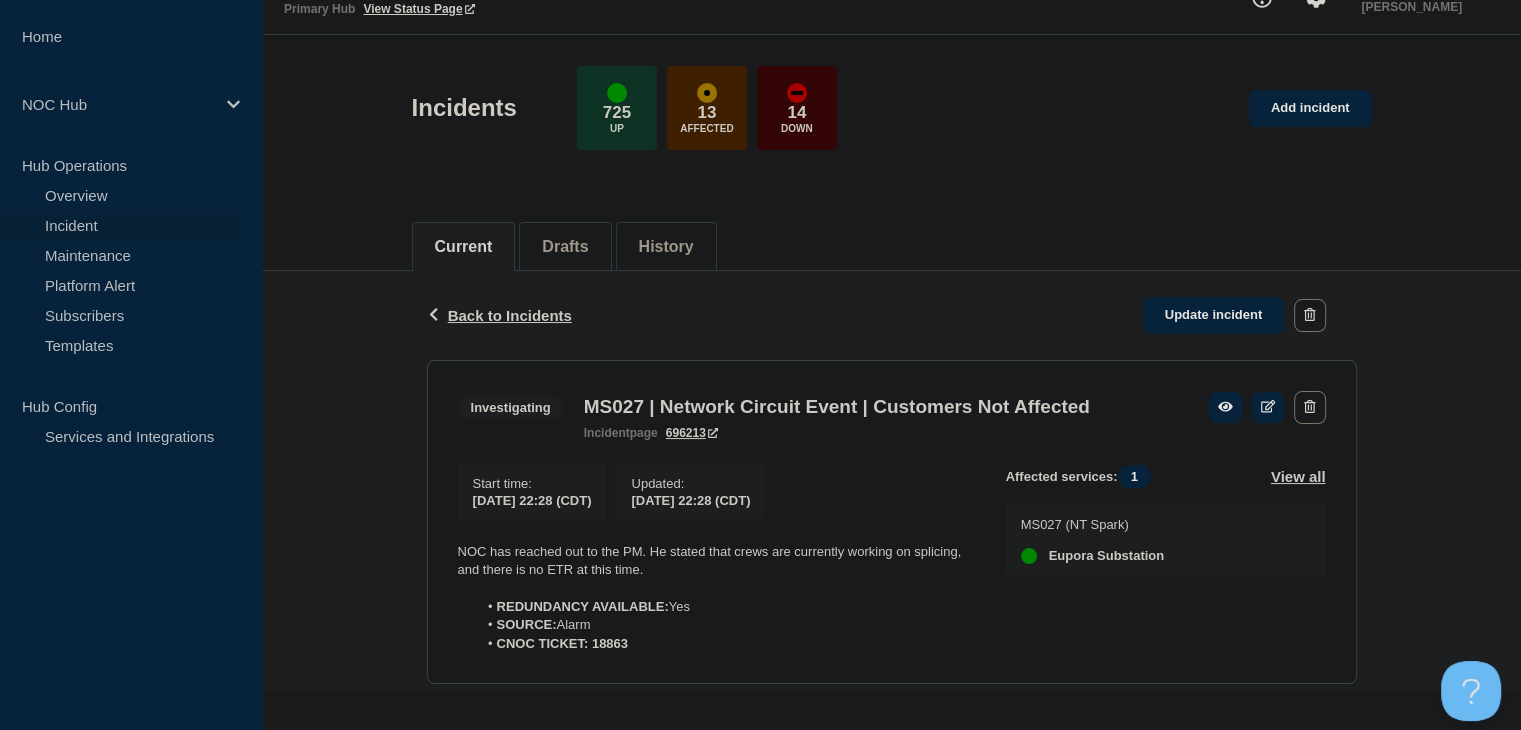 scroll, scrollTop: 60, scrollLeft: 0, axis: vertical 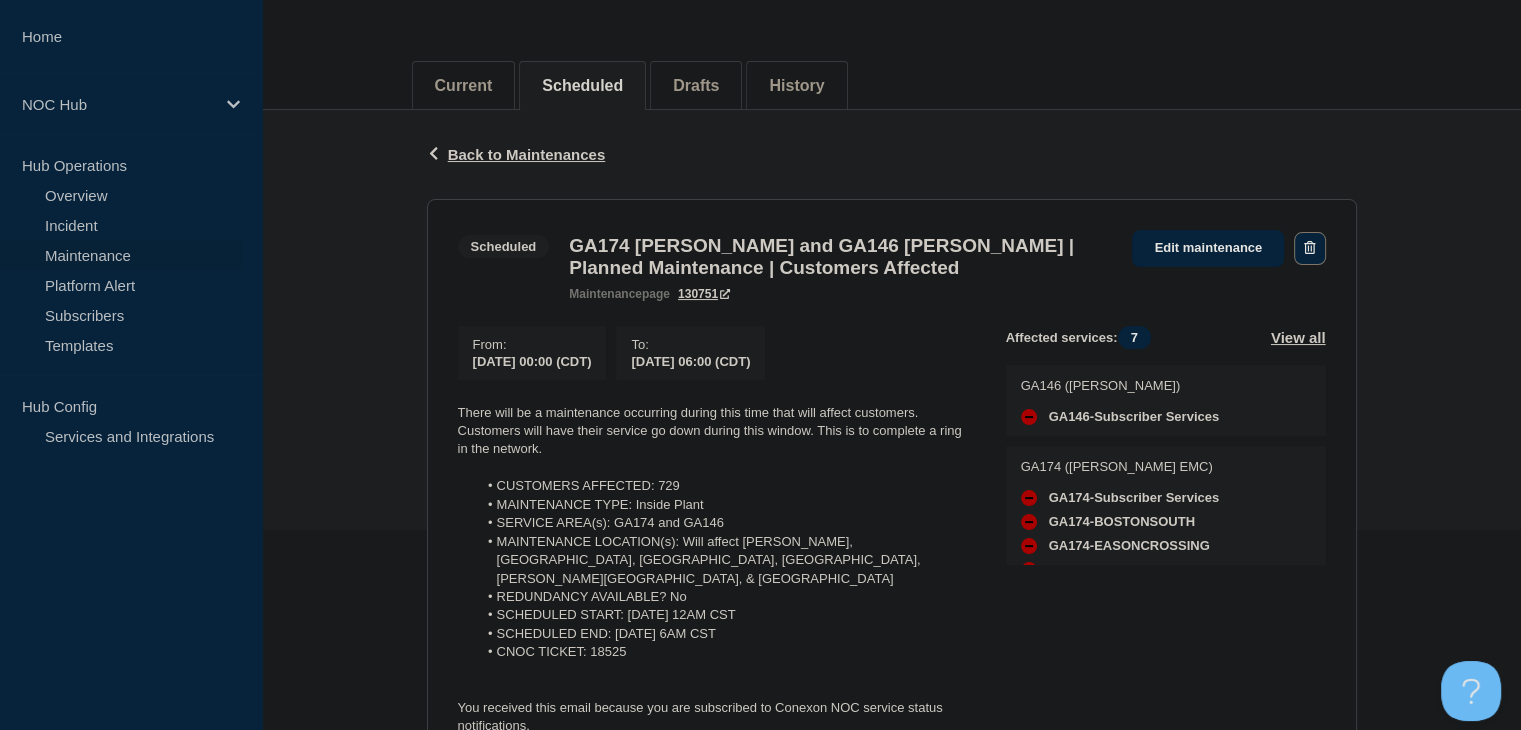 click 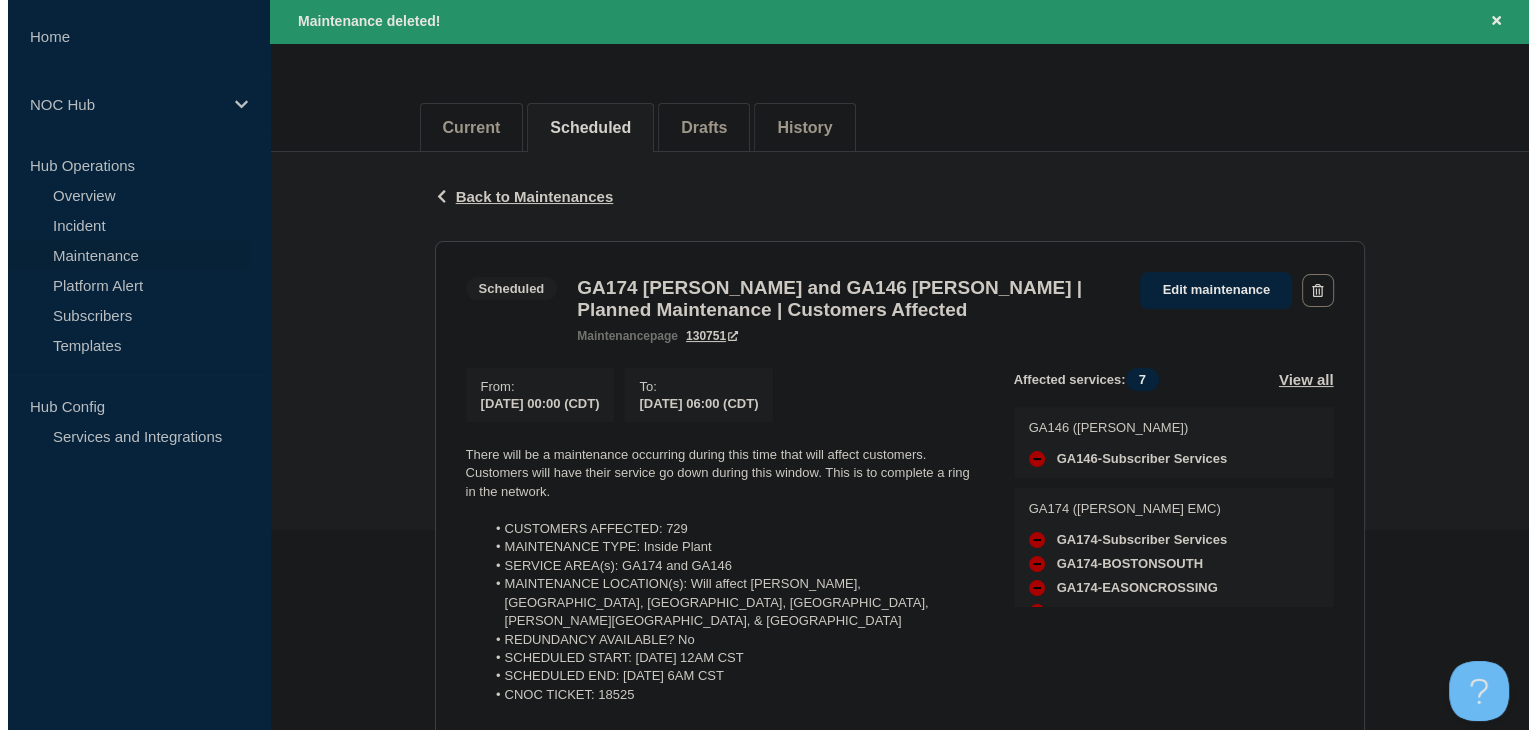 scroll, scrollTop: 0, scrollLeft: 0, axis: both 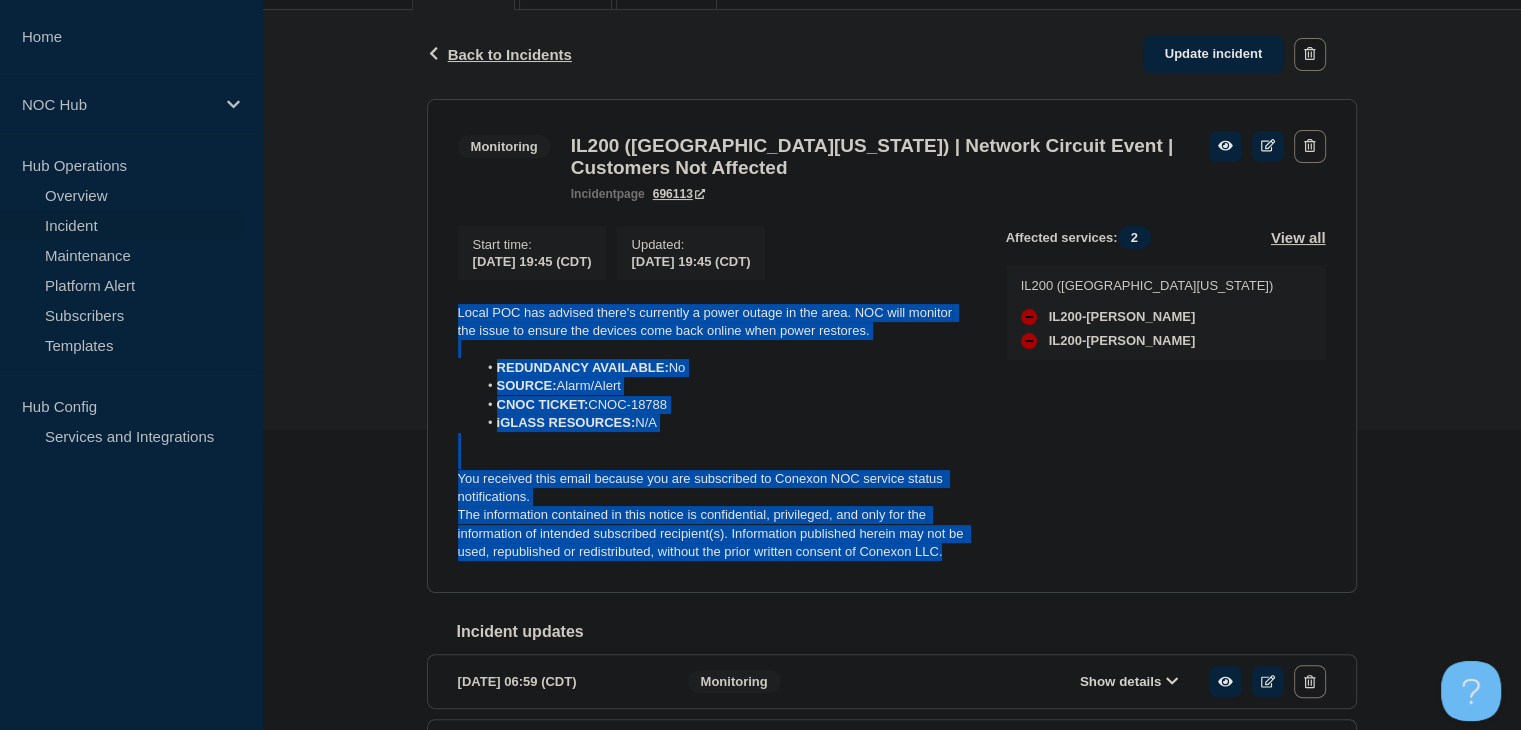 drag, startPoint x: 912, startPoint y: 558, endPoint x: 417, endPoint y: 304, distance: 556.3641 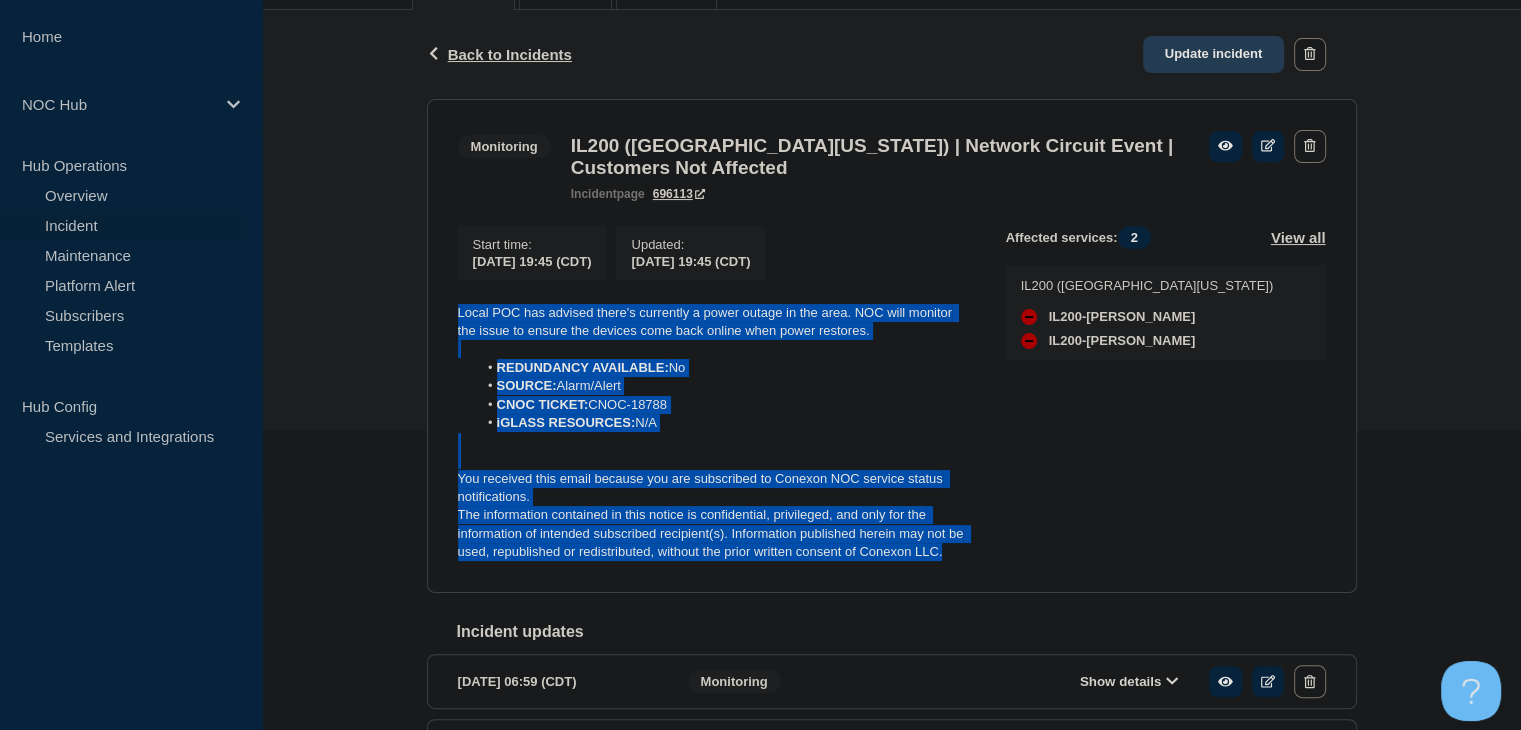 click on "Update incident" 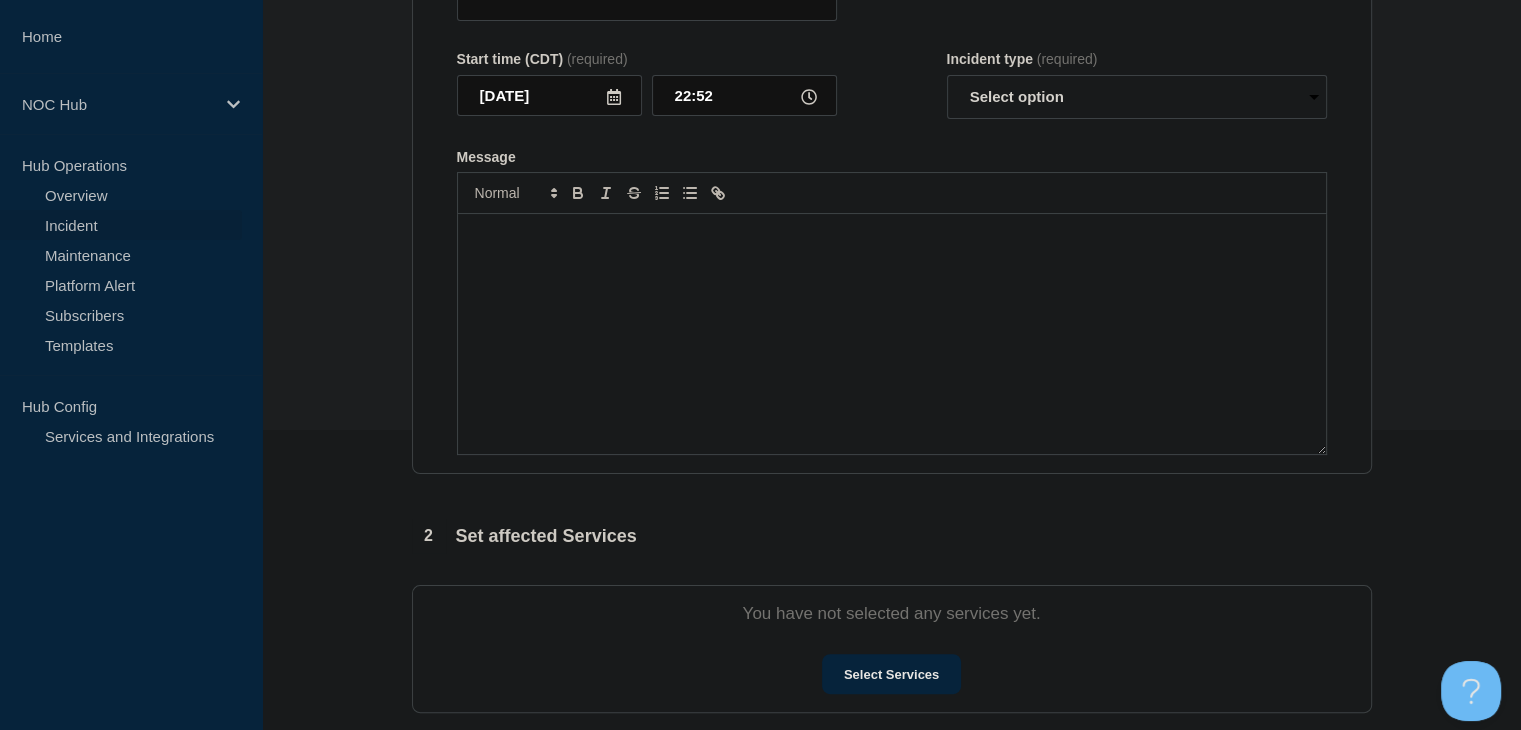 type on "IL200 ([GEOGRAPHIC_DATA][US_STATE]) | Network Circuit Event | Customers Not Affected" 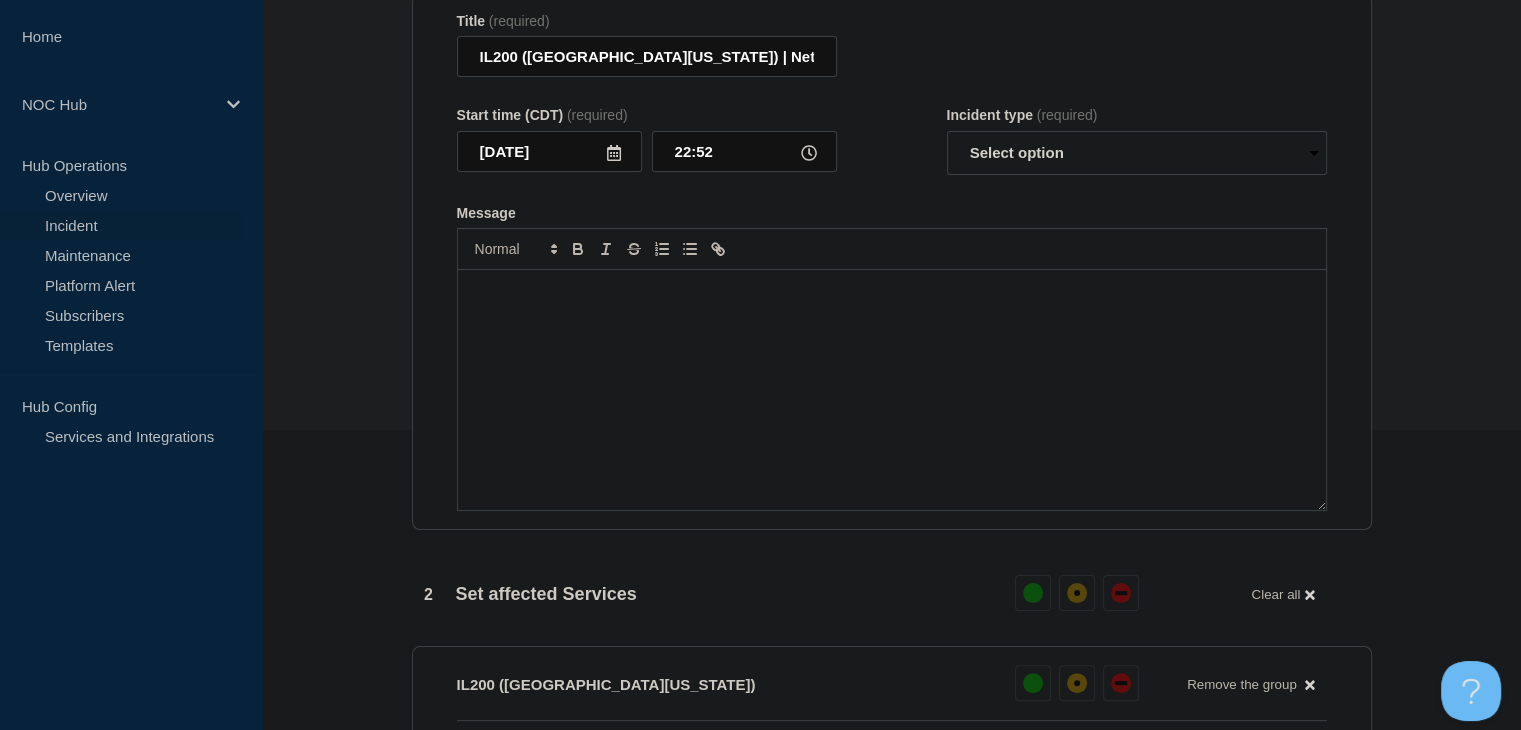 click at bounding box center [892, 390] 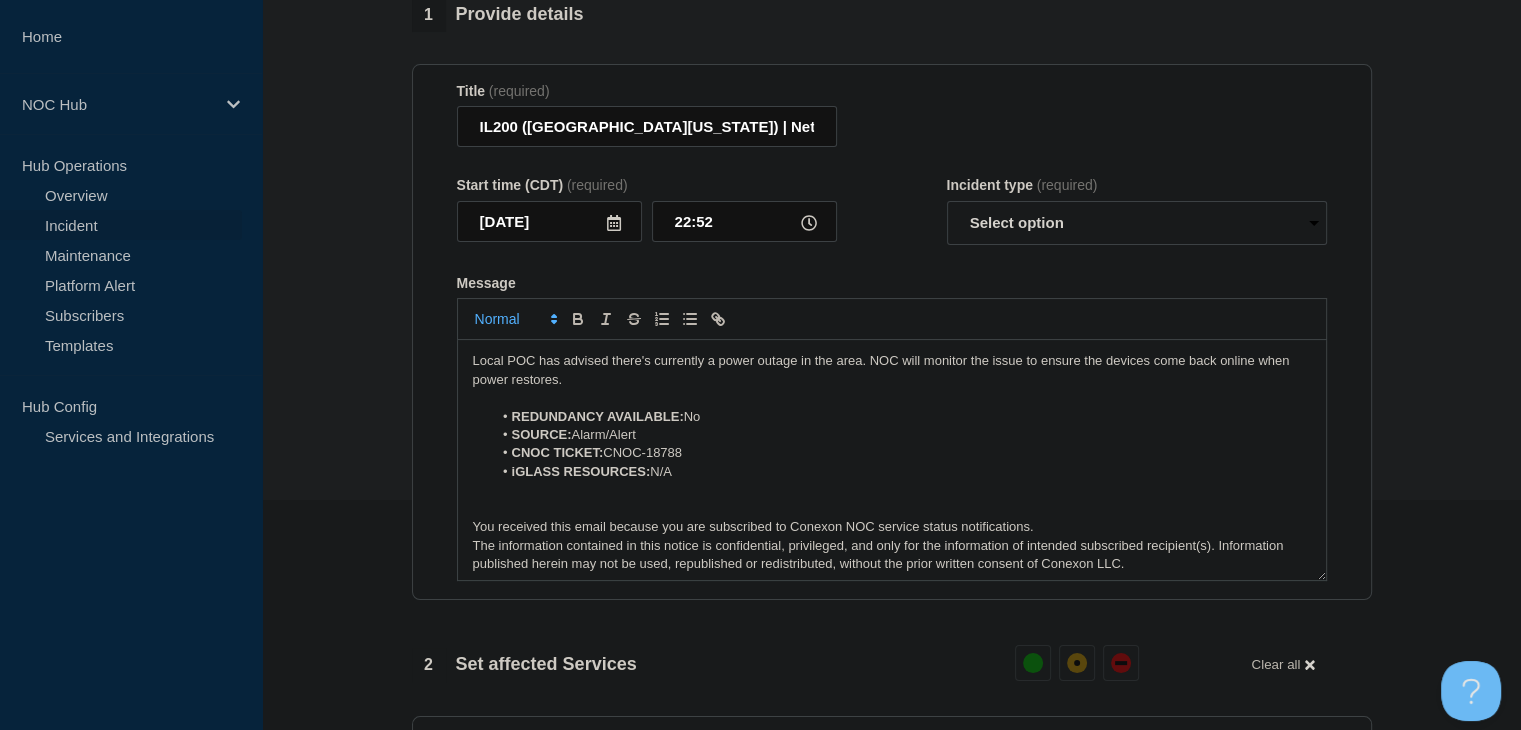 scroll, scrollTop: 200, scrollLeft: 0, axis: vertical 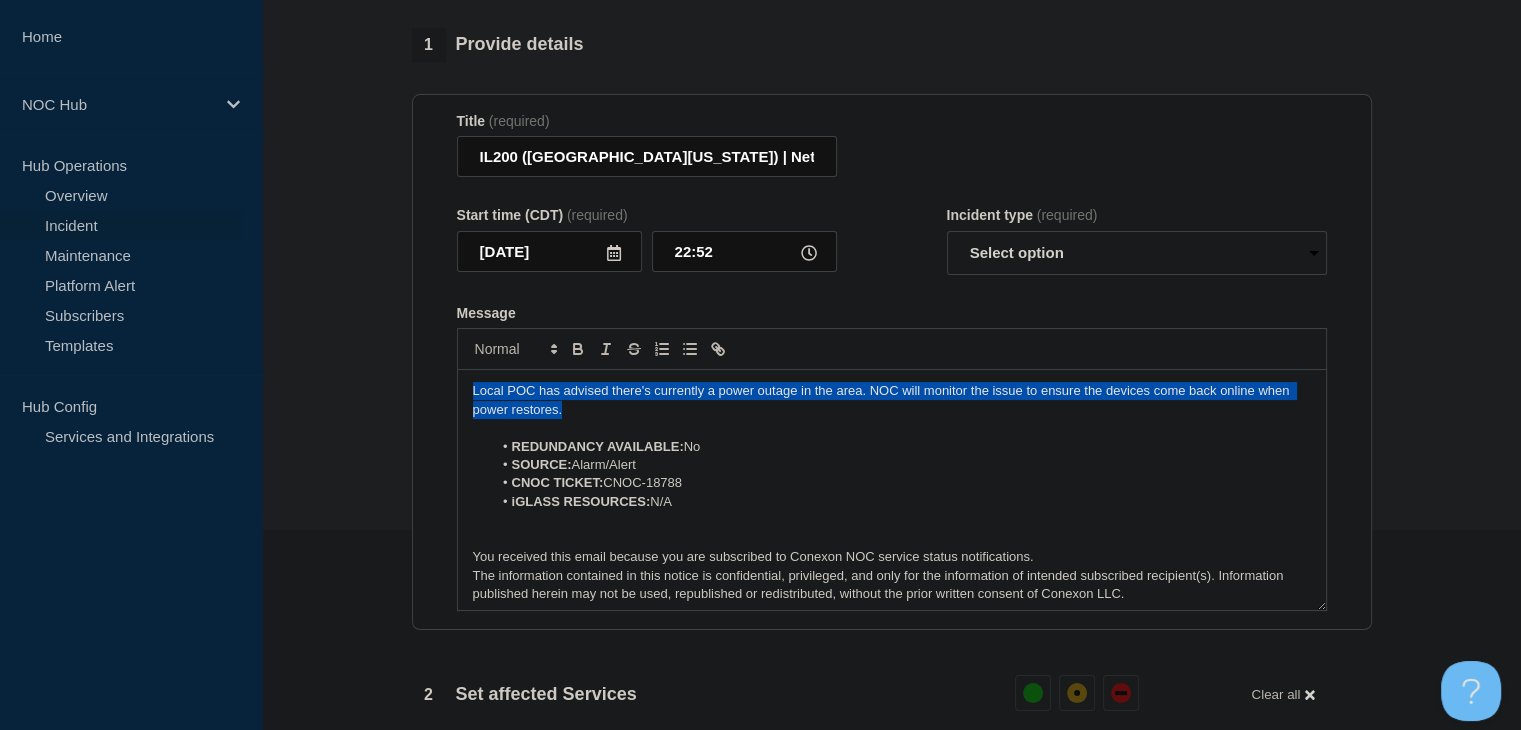 drag, startPoint x: 572, startPoint y: 394, endPoint x: 317, endPoint y: 338, distance: 261.07663 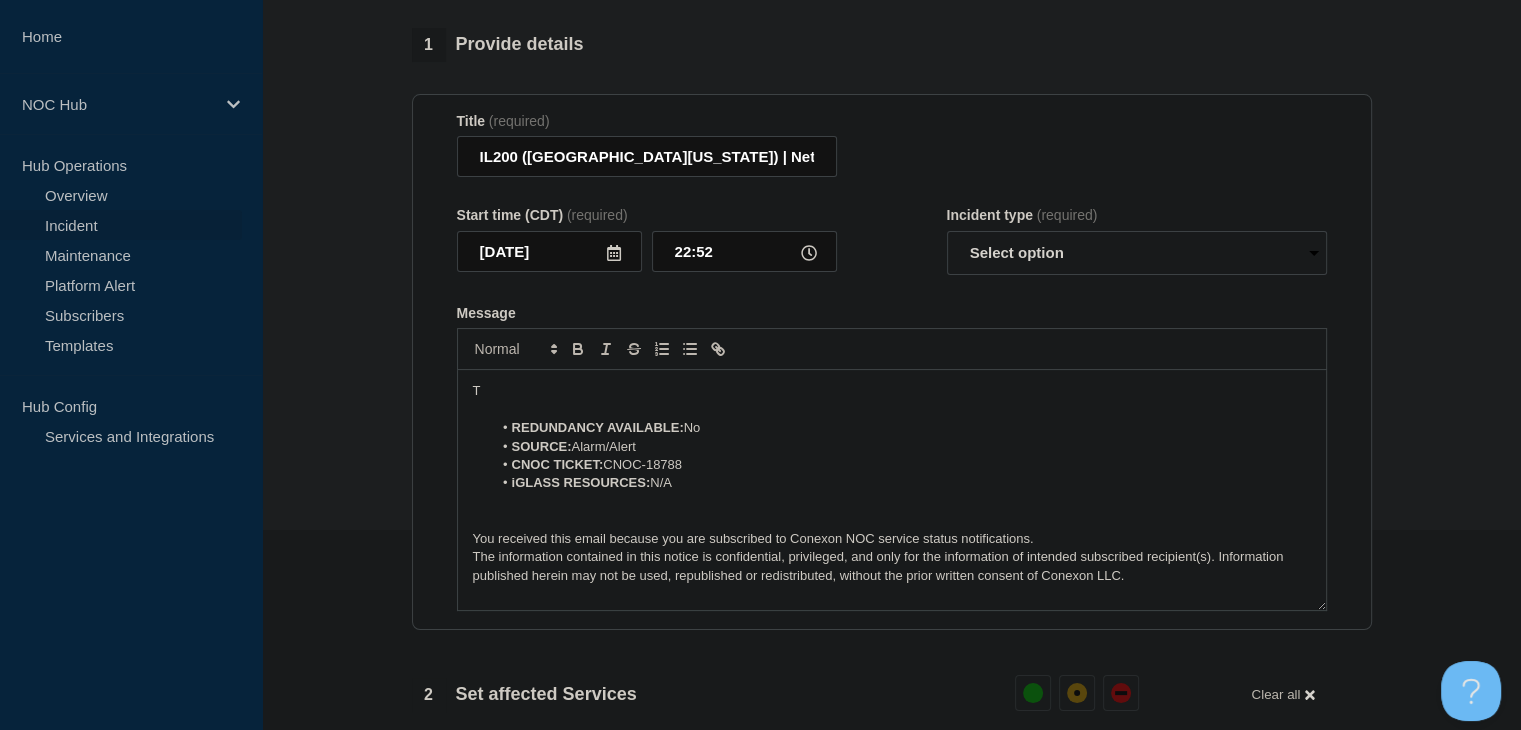 type 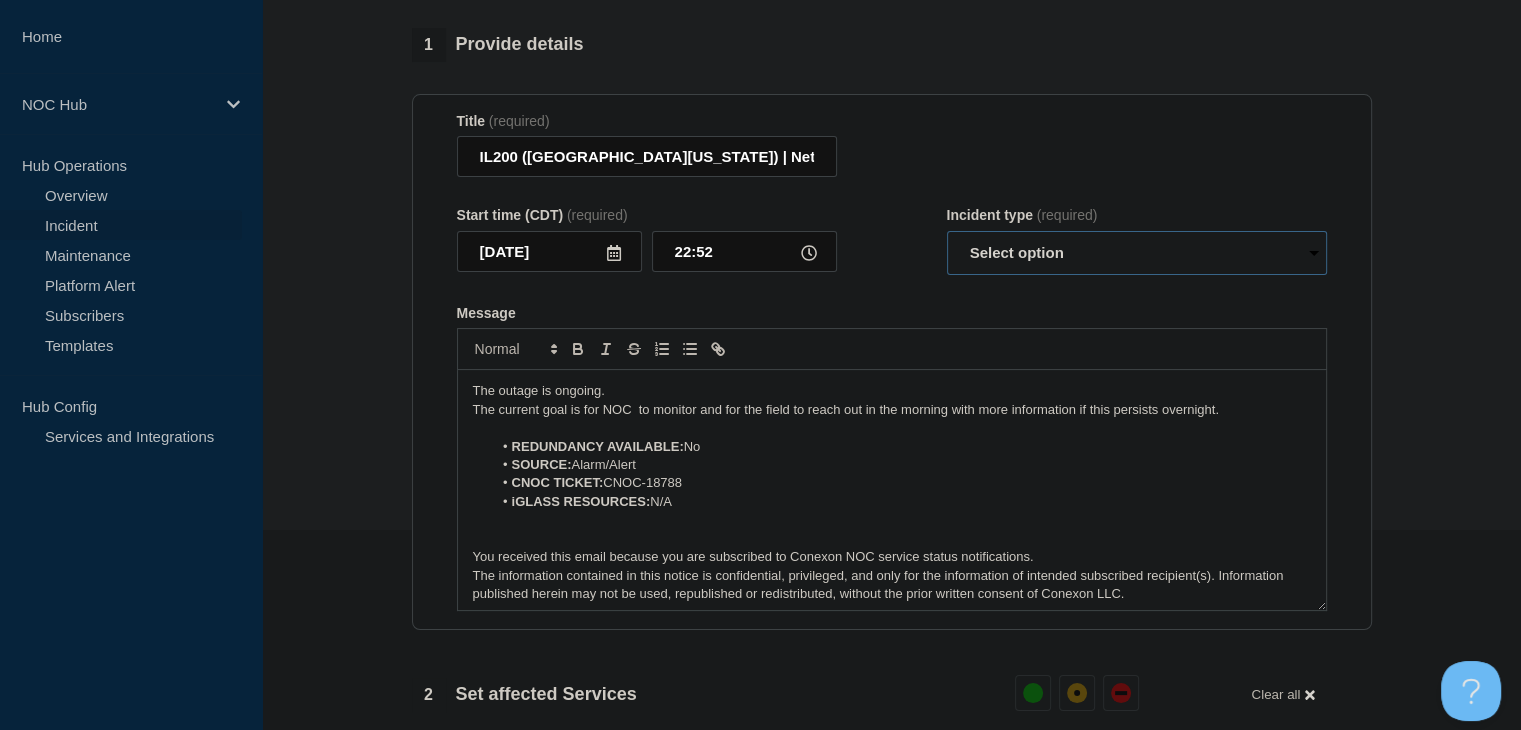 click on "Select option Investigating Identified Monitoring Resolved" at bounding box center [1137, 253] 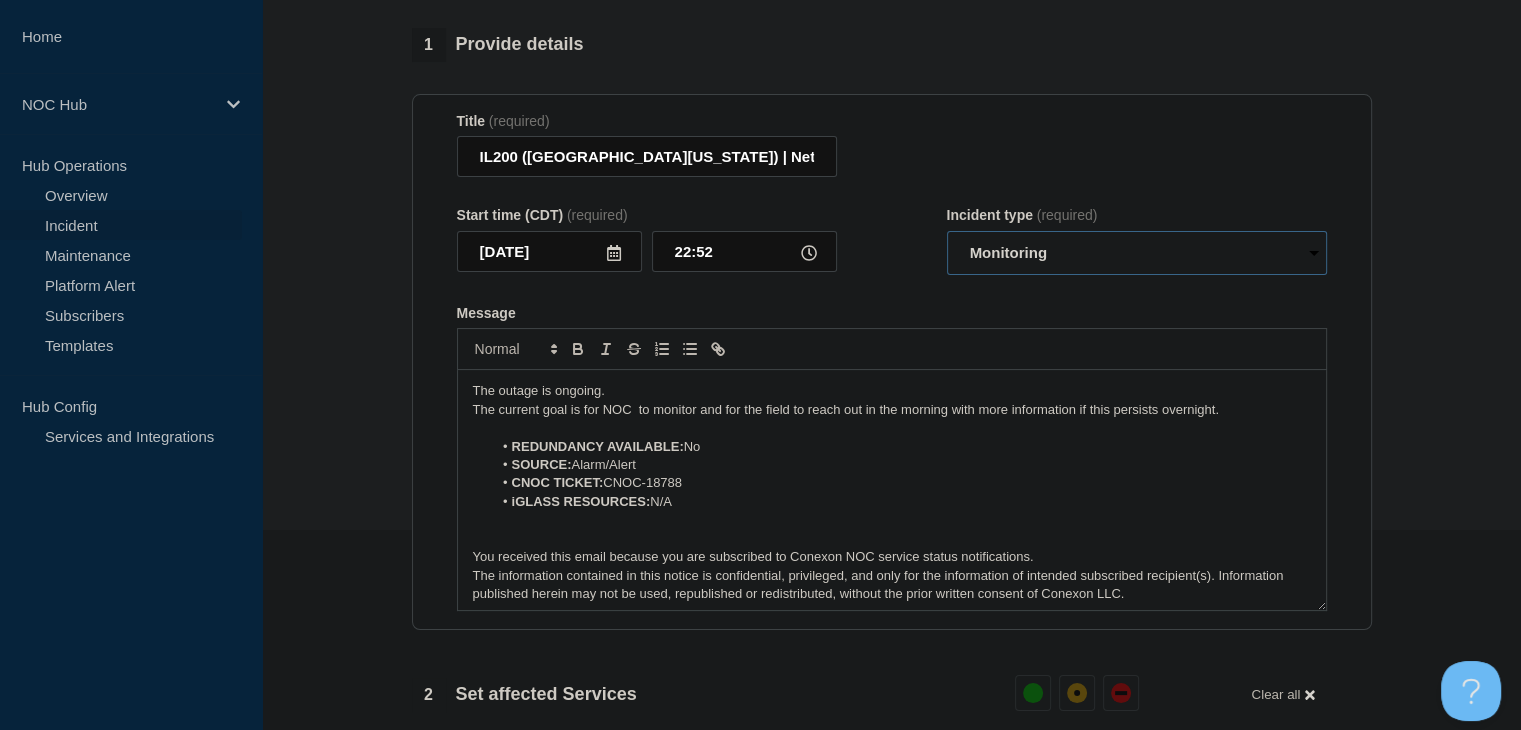 click on "Select option Investigating Identified Monitoring Resolved" at bounding box center (1137, 253) 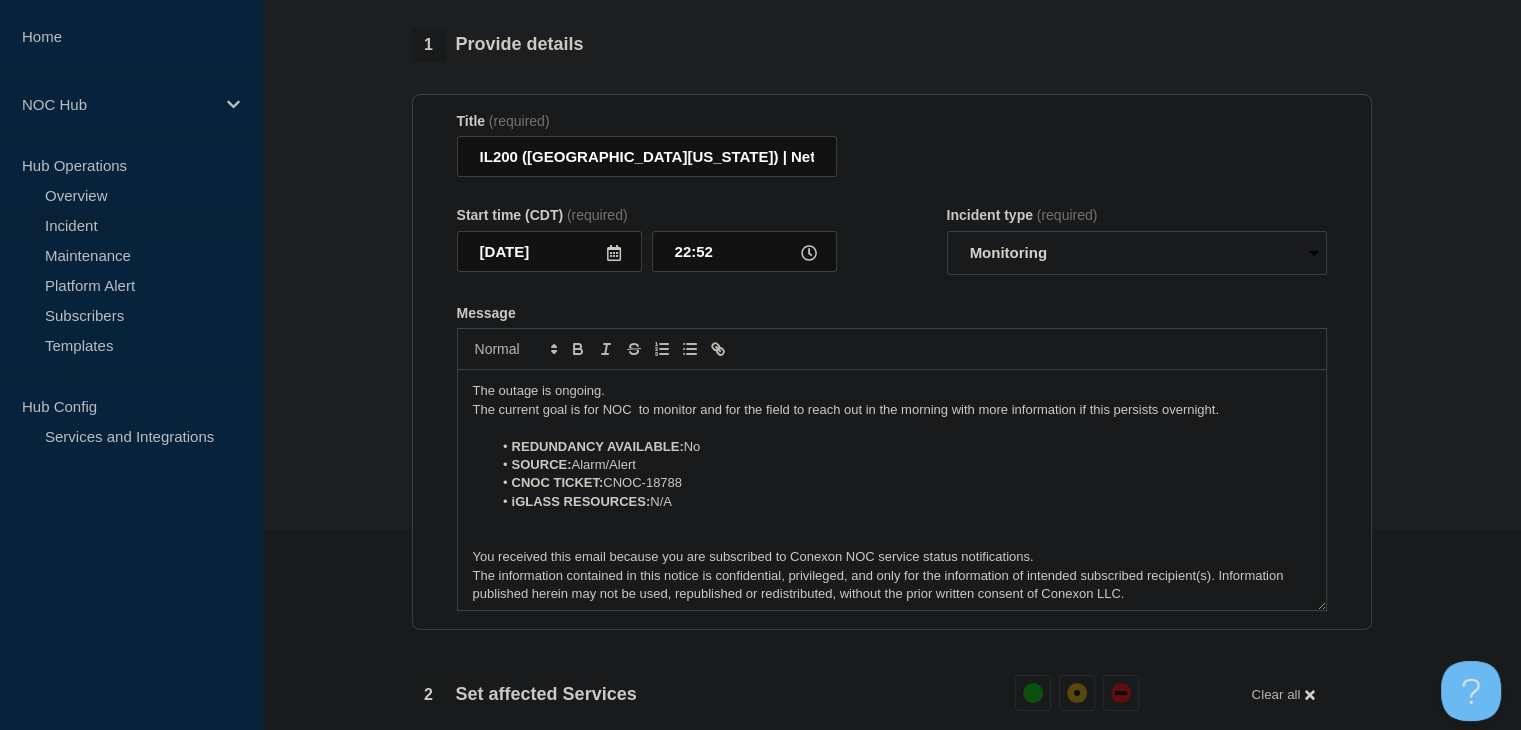 click on "Title  (required) IL200 (Southern [US_STATE]) | Network Circuit Event | Customers Not Affected Start time (CDT)  (required) [DATE] 22:52 Incident type  (required) Select option Investigating Identified Monitoring Resolved Message  The outage is ongoing.  The current goal is for NOC  to monitor and for the field to reach out in the morning with more information if this persists overnight.  REDUNDANCY AVAILABLE:  No SOURCE:  Alarm/Alert CNOC TICKET:  CNOC-18788 iGLASS RESOURCES:  N/A You received this email because you are subscribed to Conexon NOC service status notifications. The information contained in this notice is confidential, privileged, and only for the information of intended subscribed recipient(s). Information published herein may not be used, republished or redistributed, without the prior written consent of Conexon LLC." 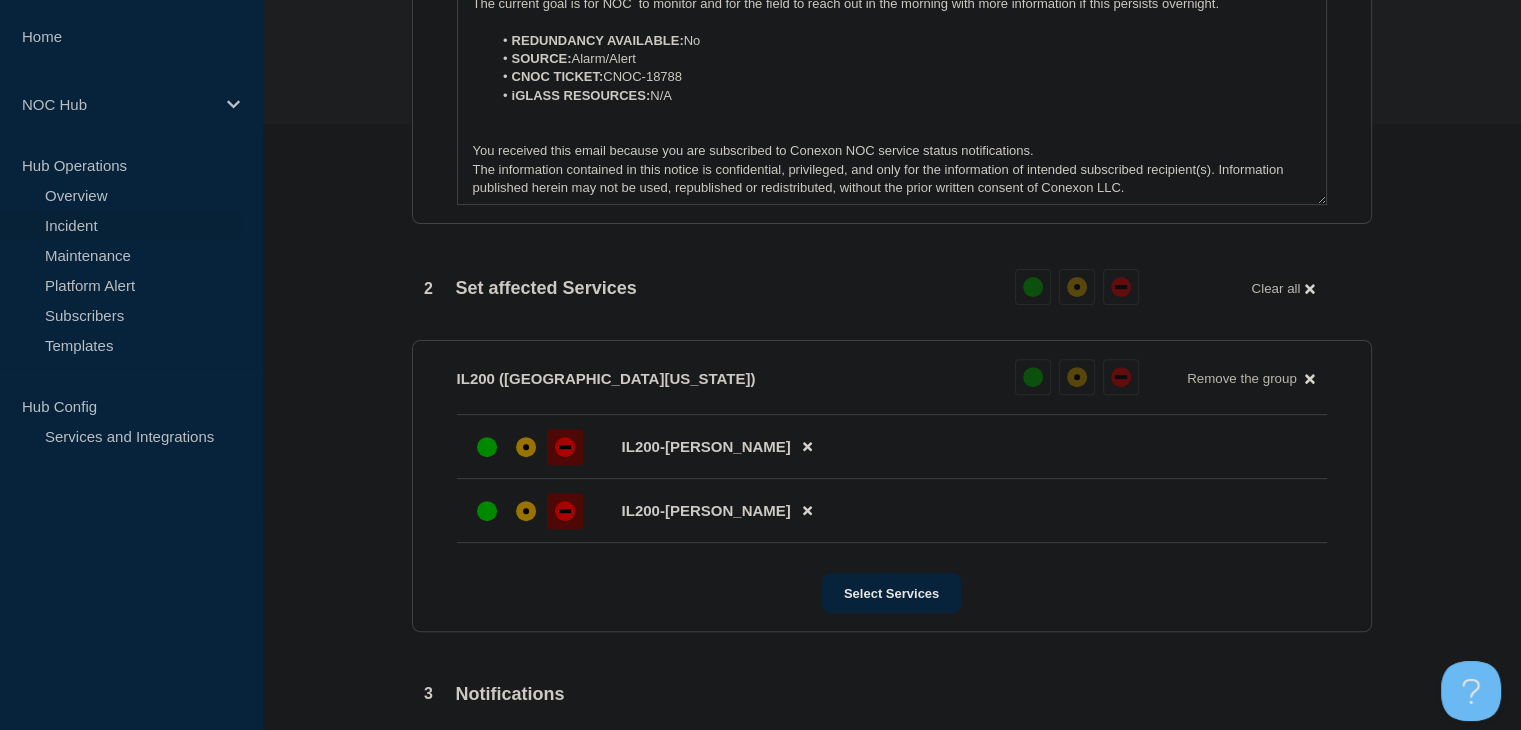 scroll, scrollTop: 800, scrollLeft: 0, axis: vertical 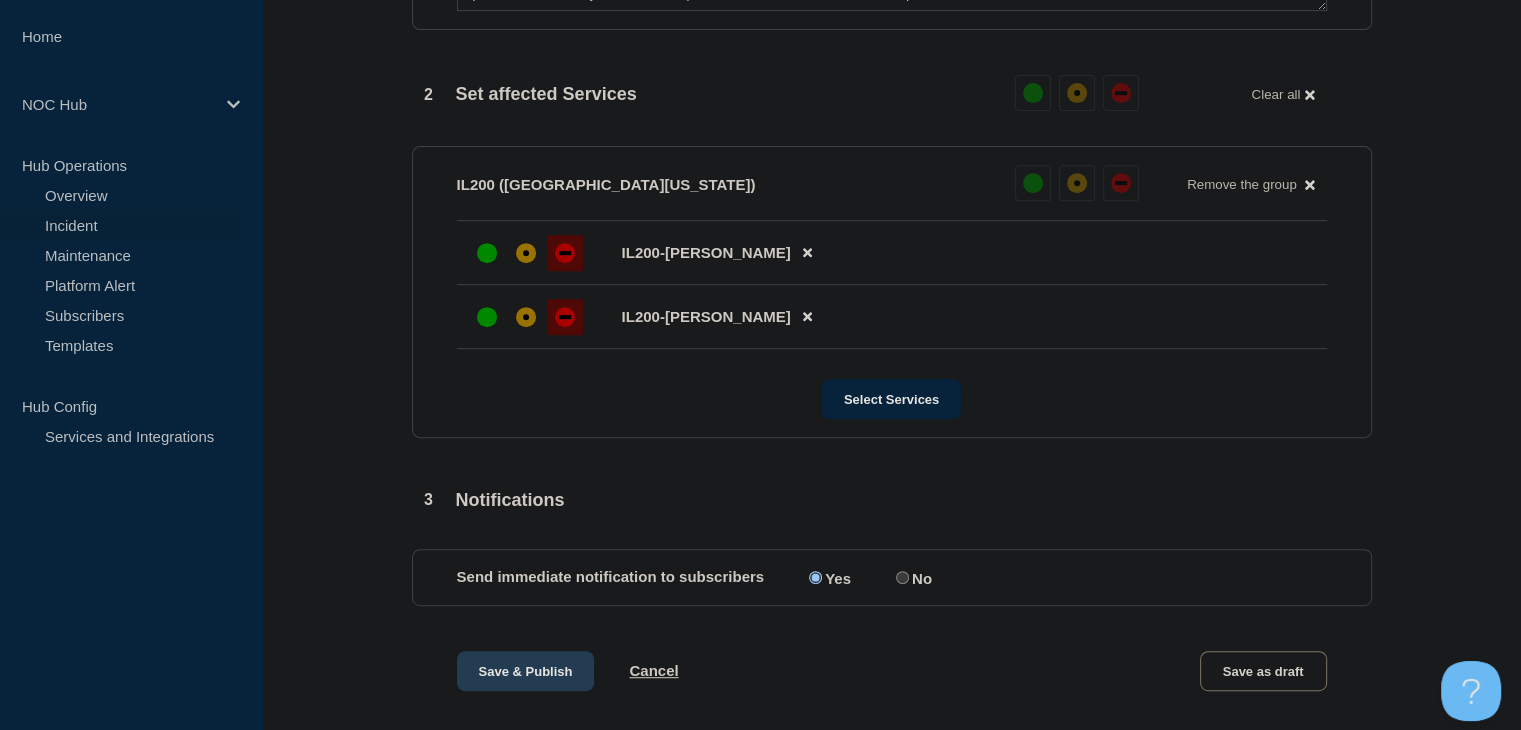 click on "Save & Publish" at bounding box center (526, 671) 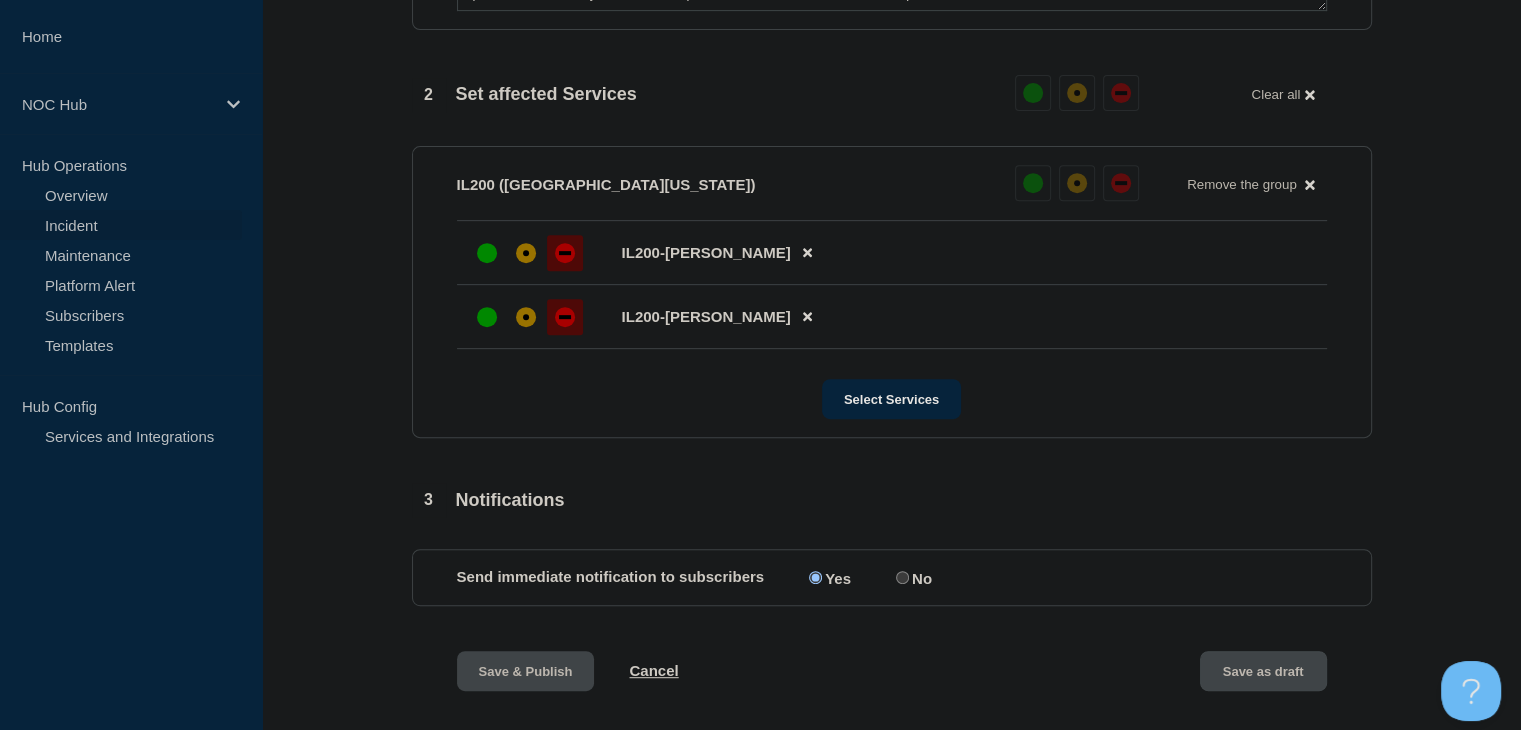 scroll, scrollTop: 0, scrollLeft: 0, axis: both 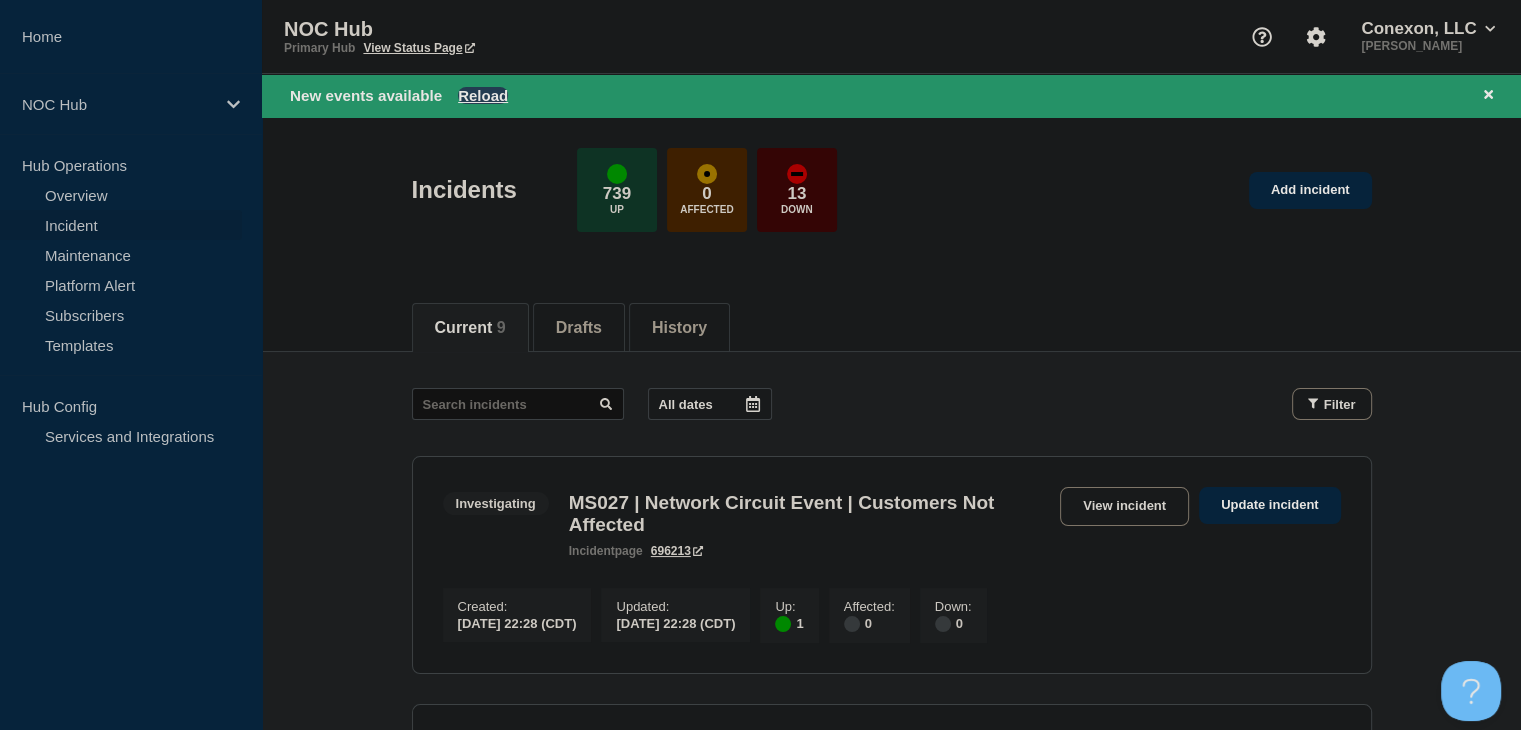 click on "Reload" at bounding box center (483, 95) 